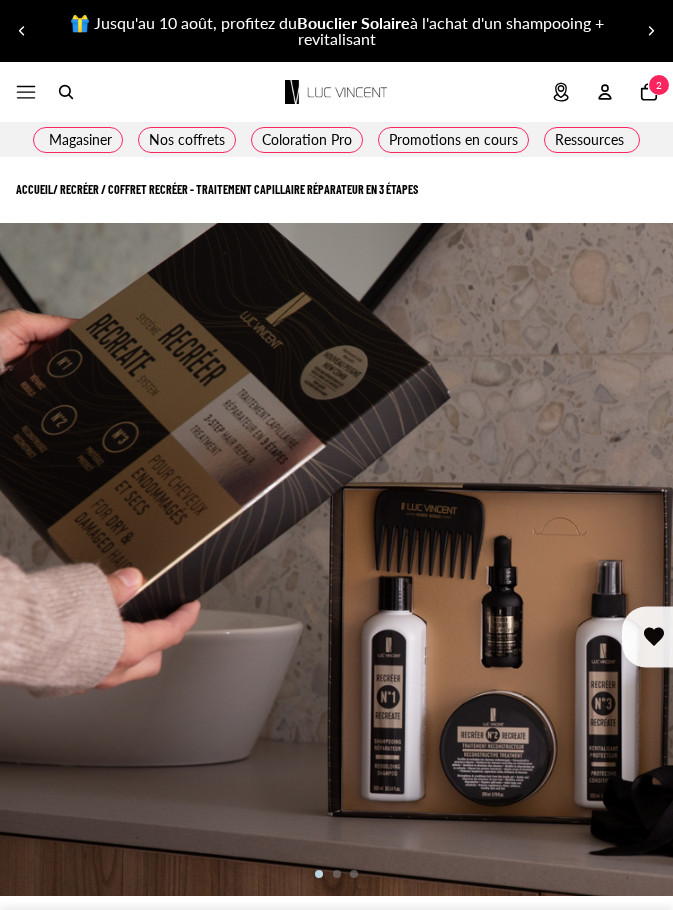 scroll, scrollTop: 0, scrollLeft: 0, axis: both 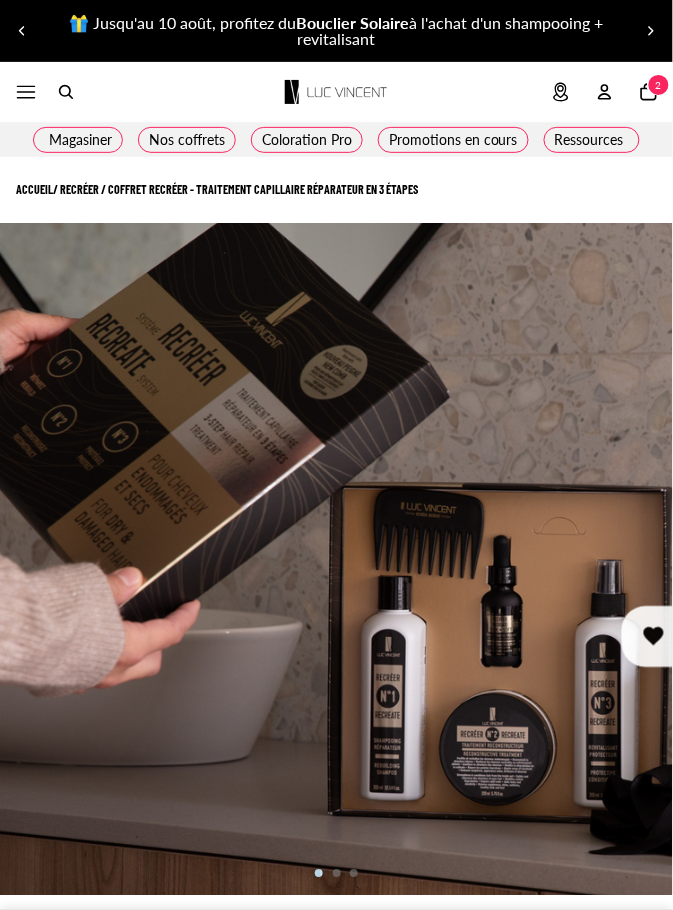 select on "**********" 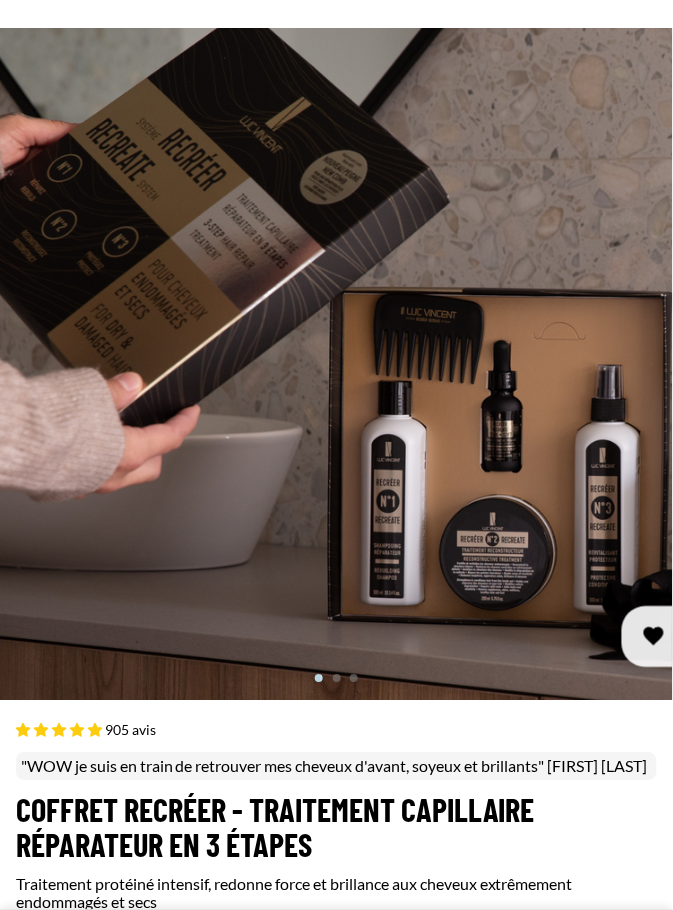 scroll, scrollTop: 247, scrollLeft: 0, axis: vertical 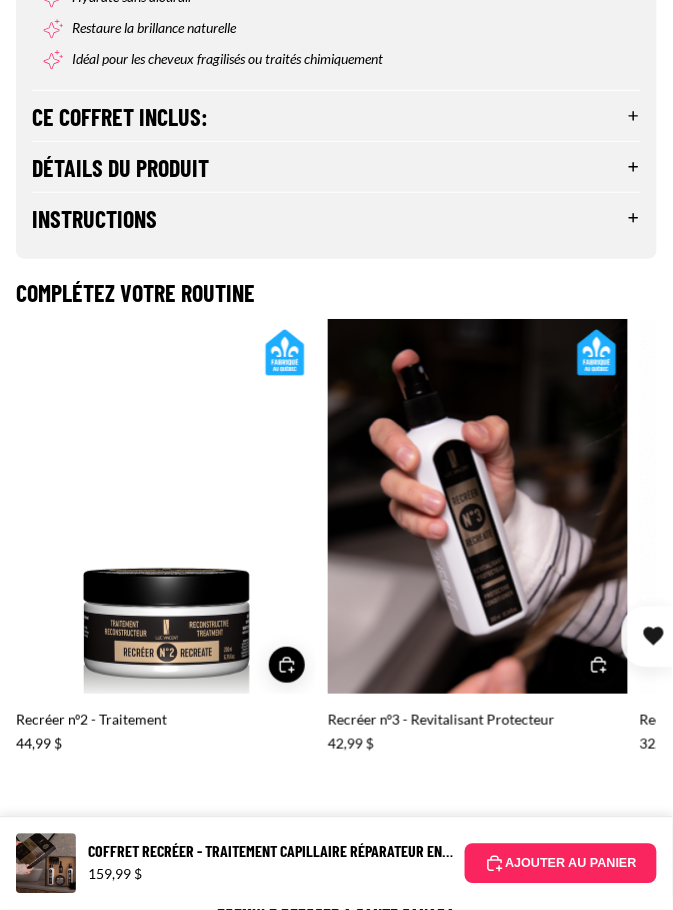 click 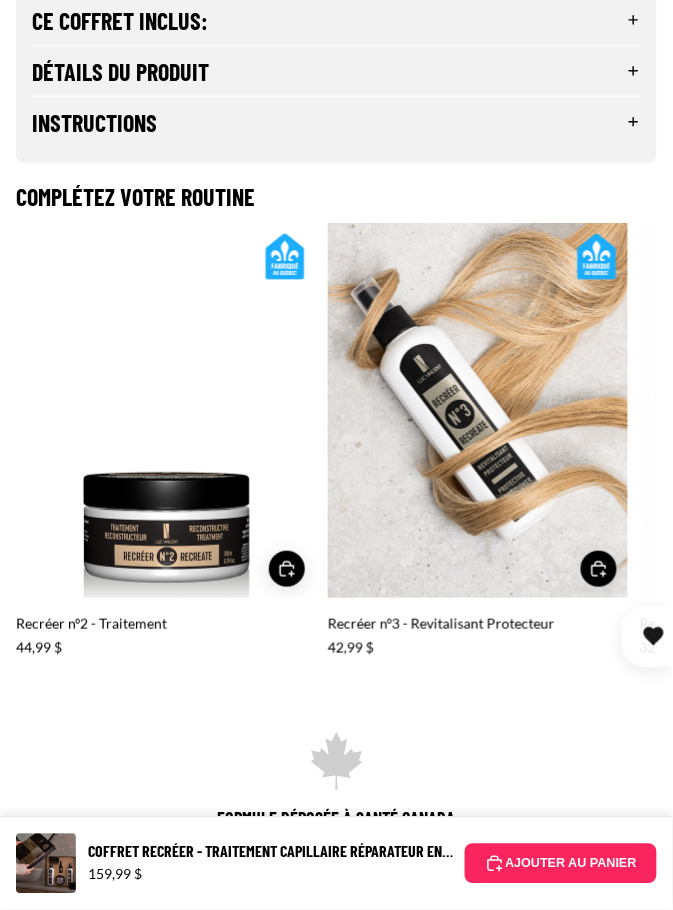 scroll, scrollTop: 2150, scrollLeft: 0, axis: vertical 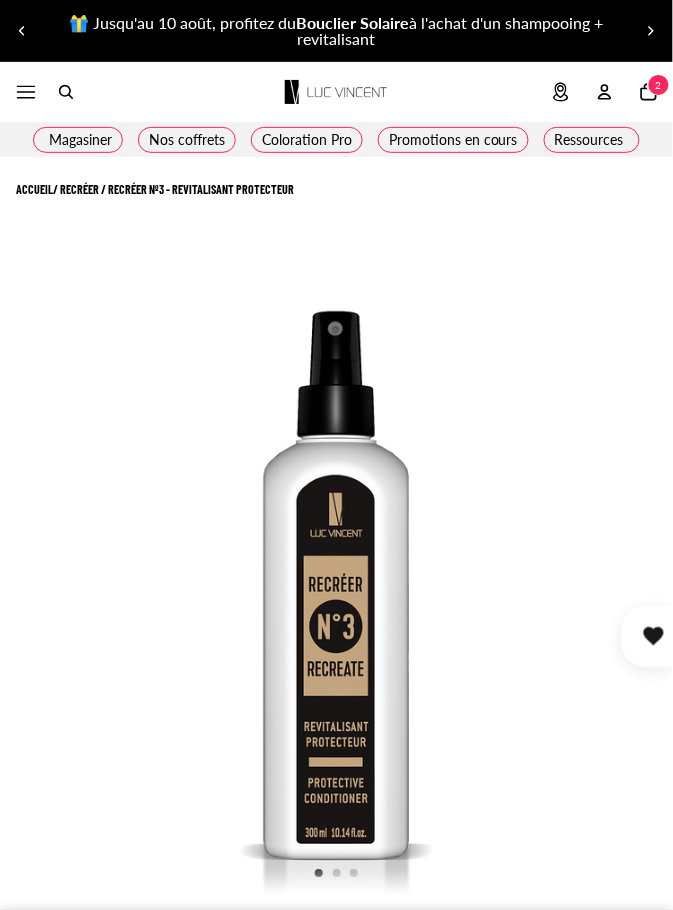 select on "**********" 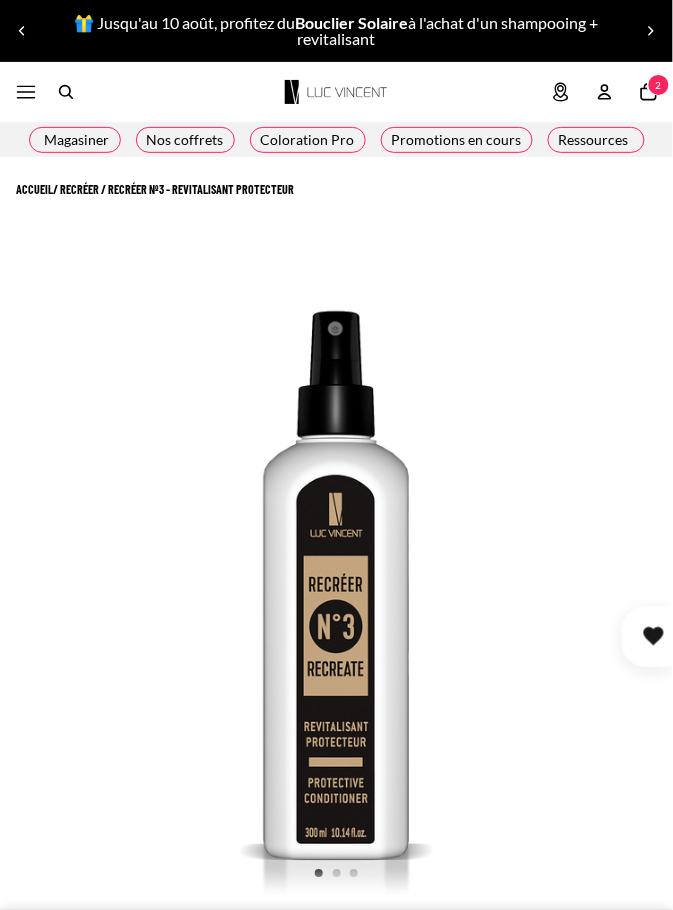 scroll, scrollTop: 0, scrollLeft: 0, axis: both 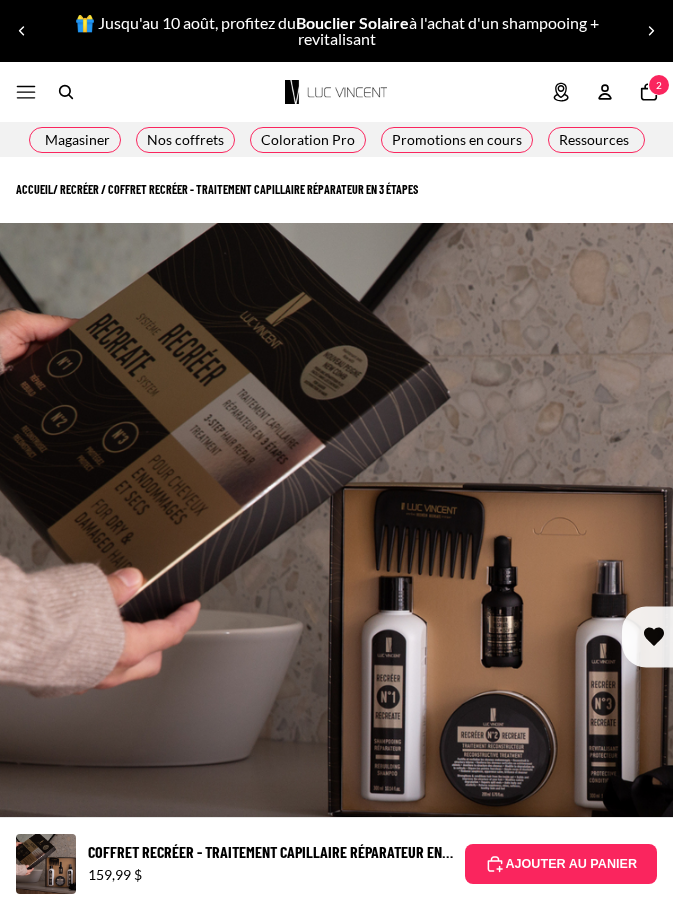 select on "**********" 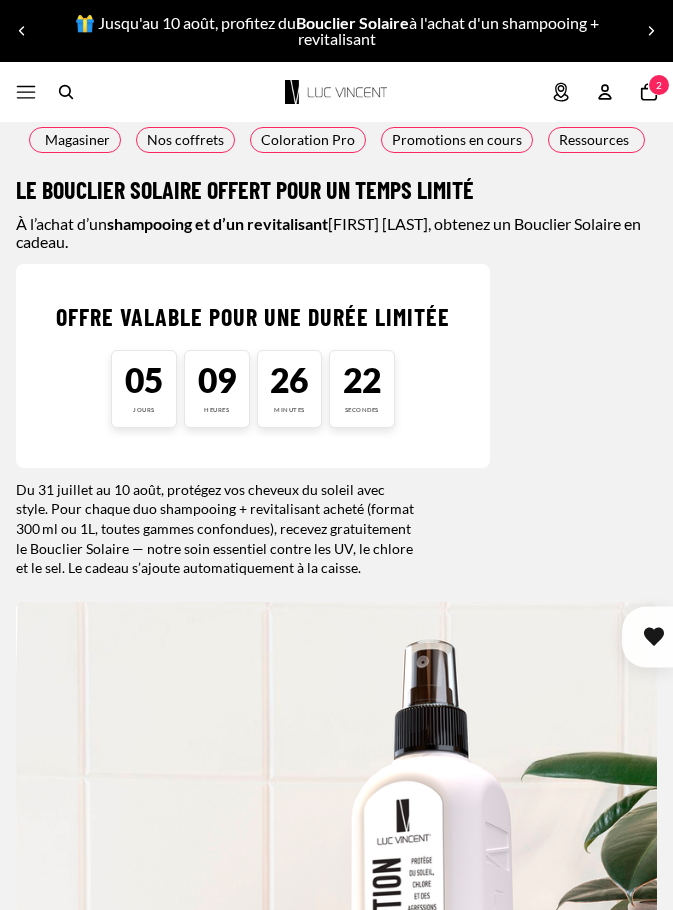 scroll, scrollTop: 0, scrollLeft: 0, axis: both 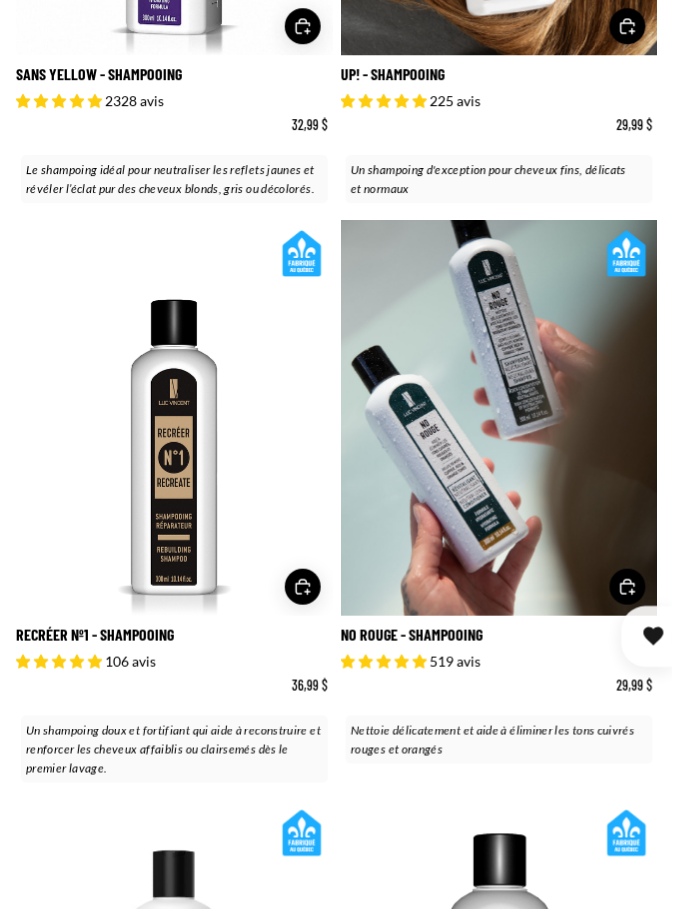 click 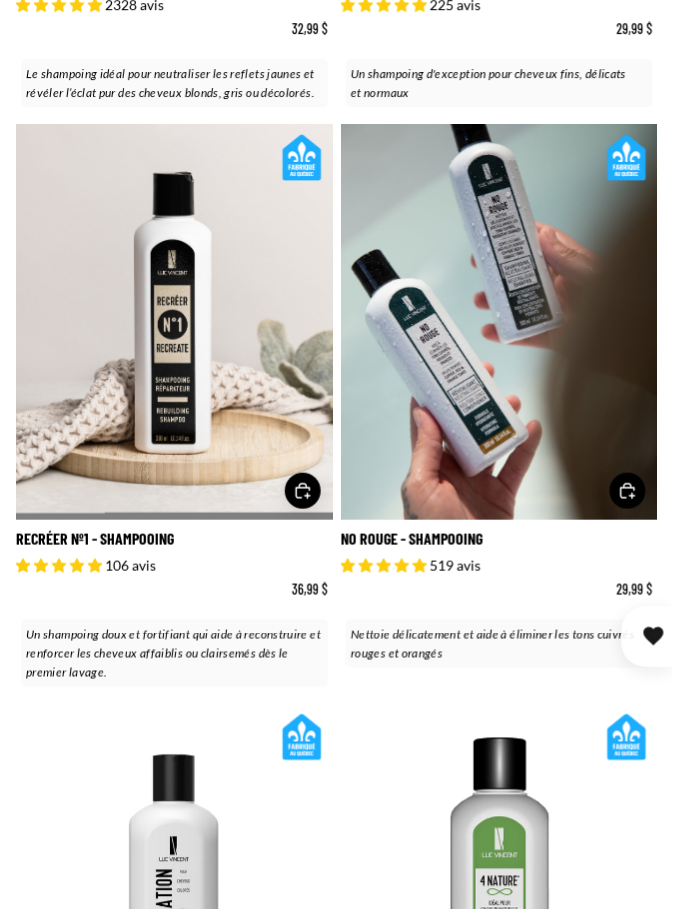 scroll, scrollTop: 0, scrollLeft: 33, axis: horizontal 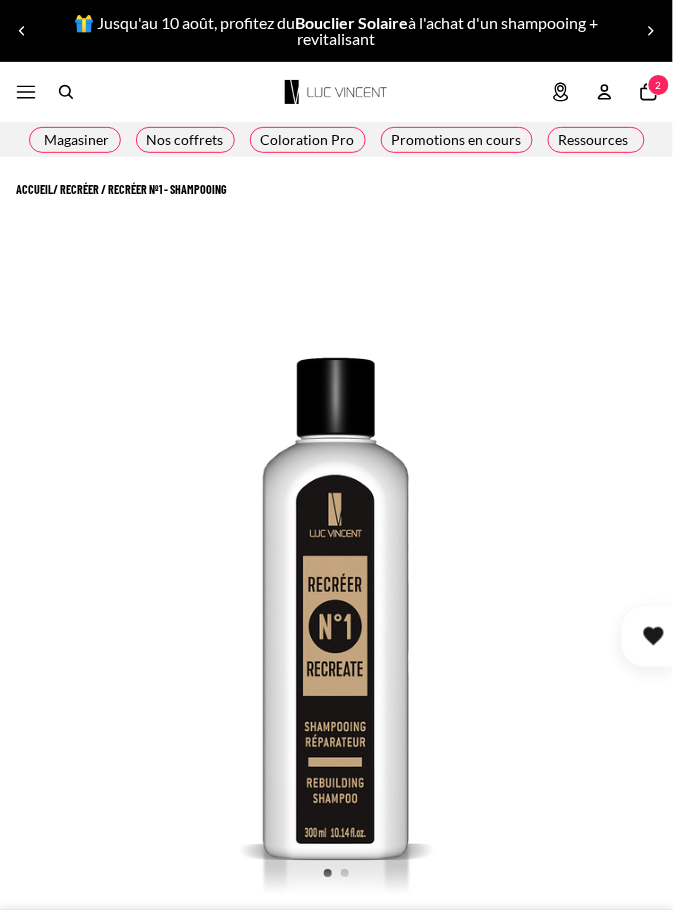 select on "**********" 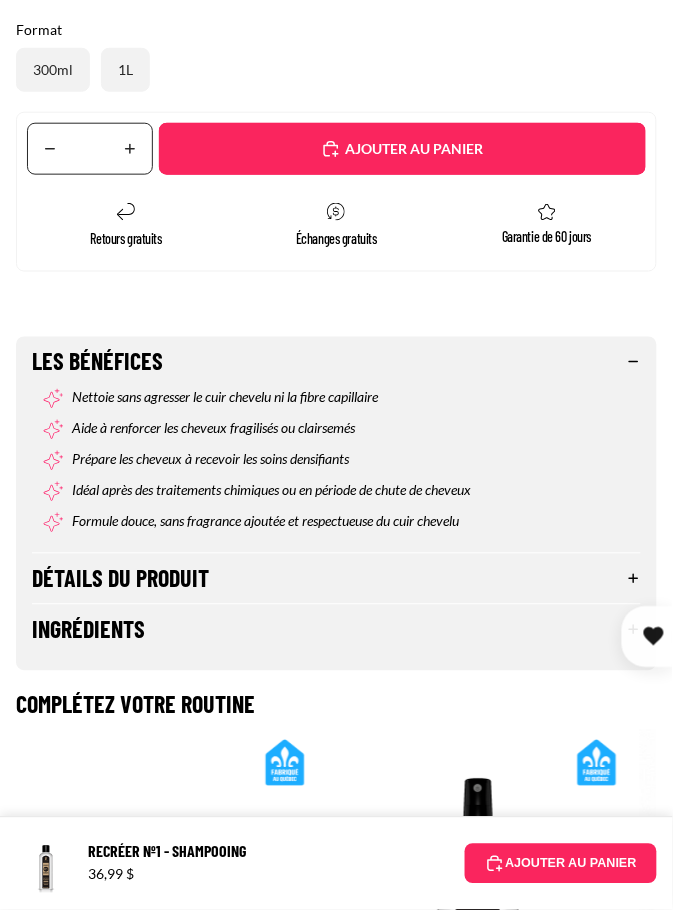 scroll, scrollTop: 1321, scrollLeft: 0, axis: vertical 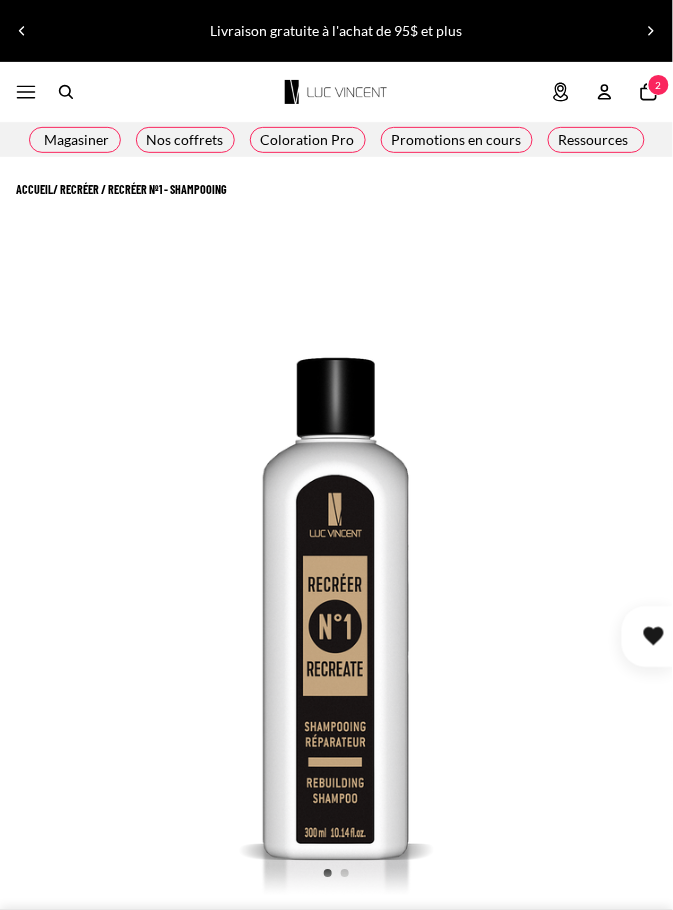 click 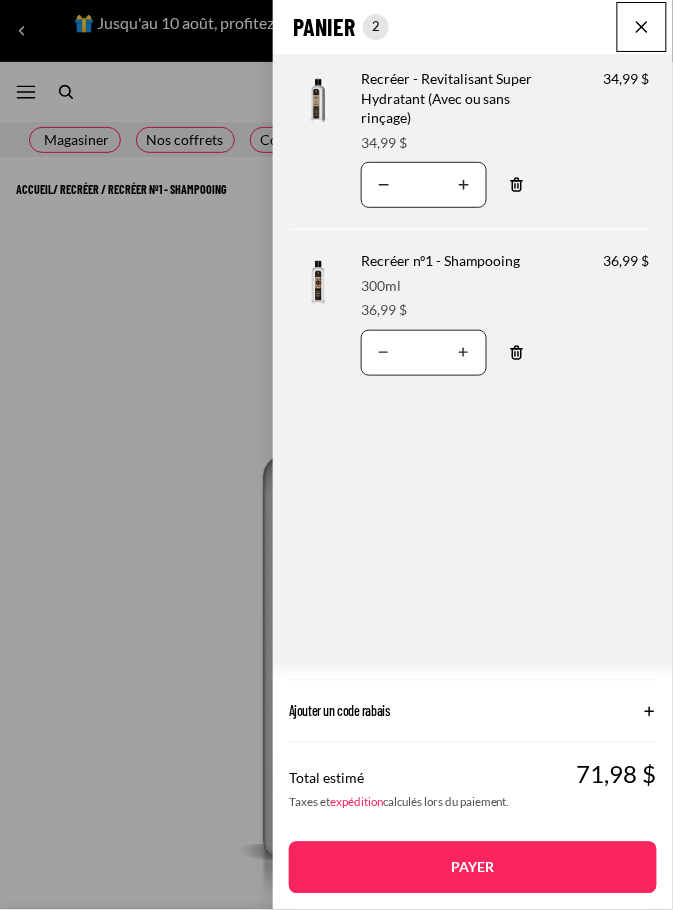 scroll, scrollTop: 0, scrollLeft: 96, axis: horizontal 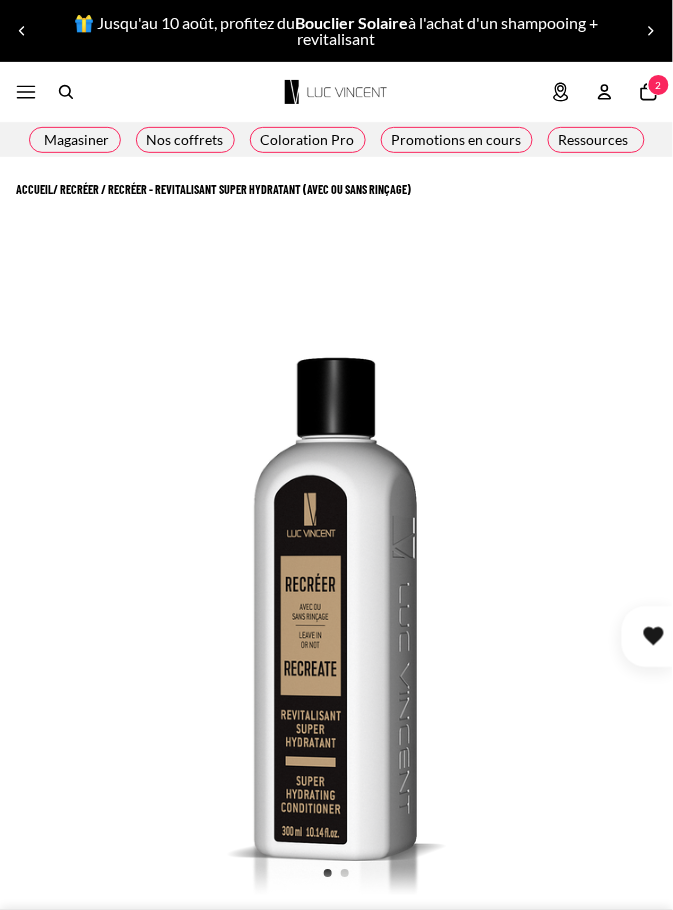 select on "**********" 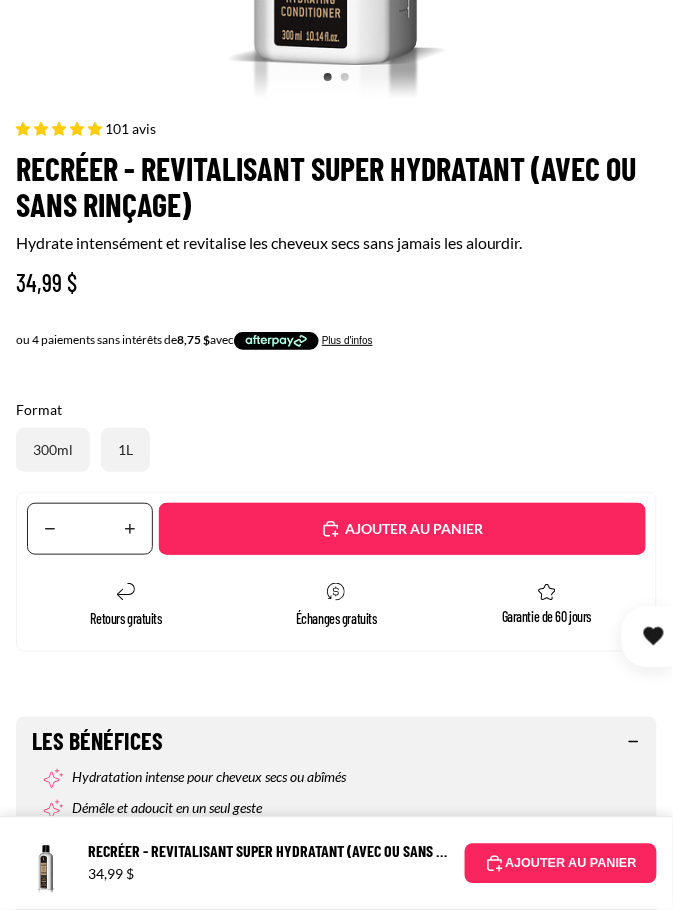 scroll, scrollTop: 826, scrollLeft: 0, axis: vertical 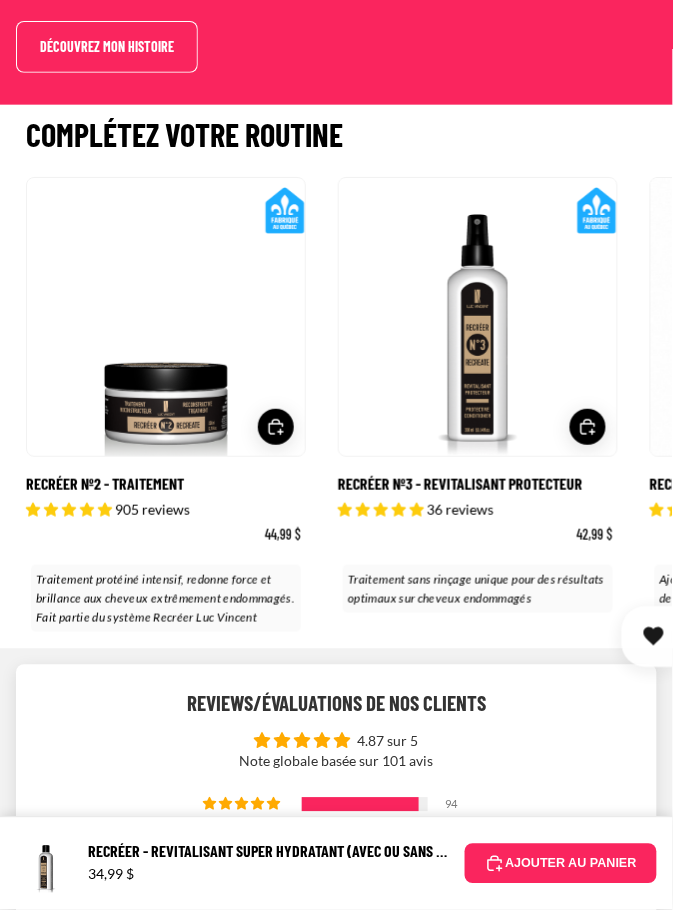 click 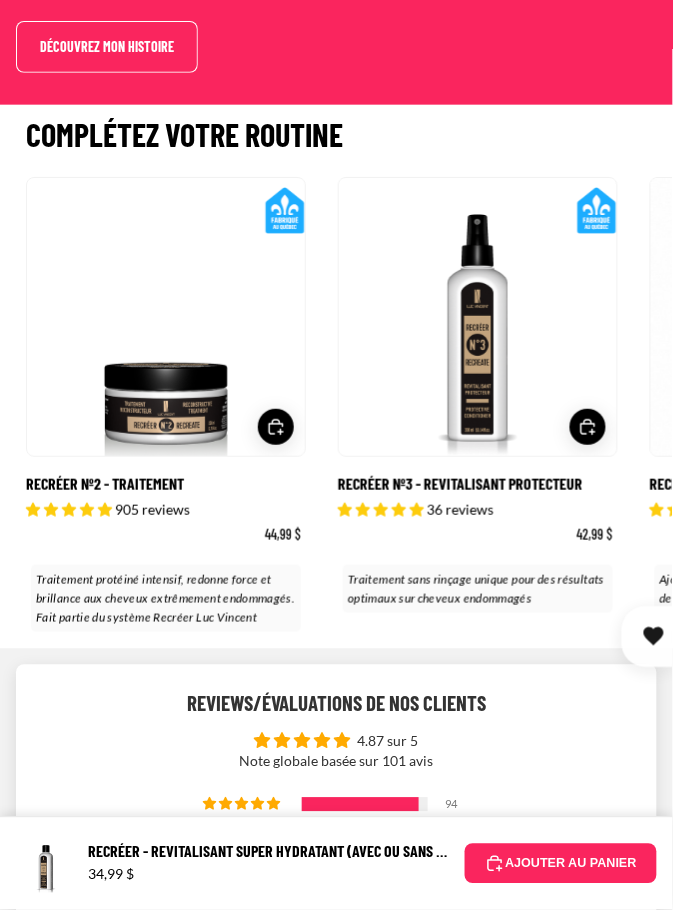 scroll, scrollTop: 4024, scrollLeft: 0, axis: vertical 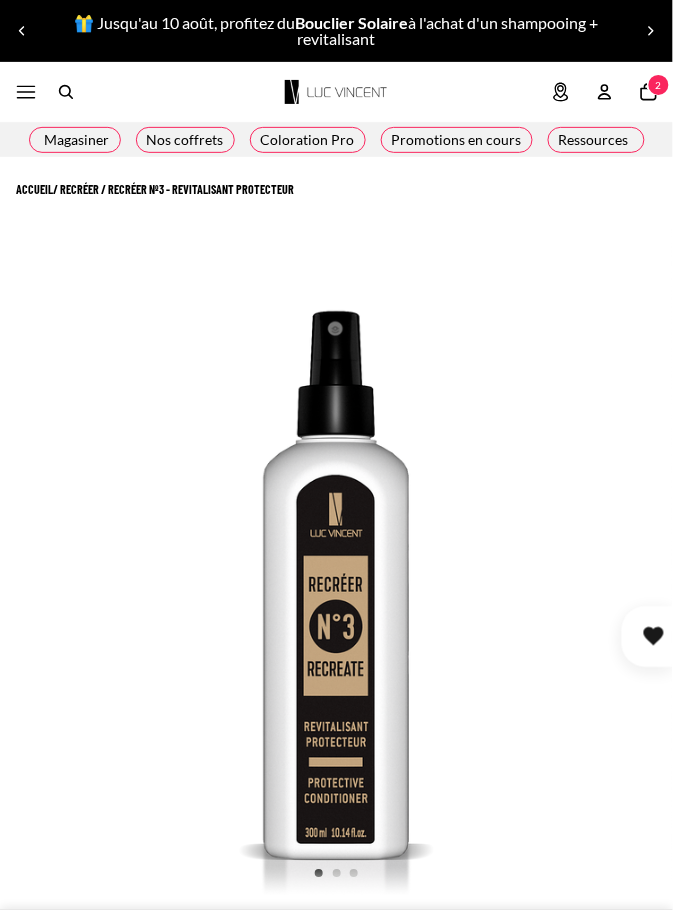 select on "**********" 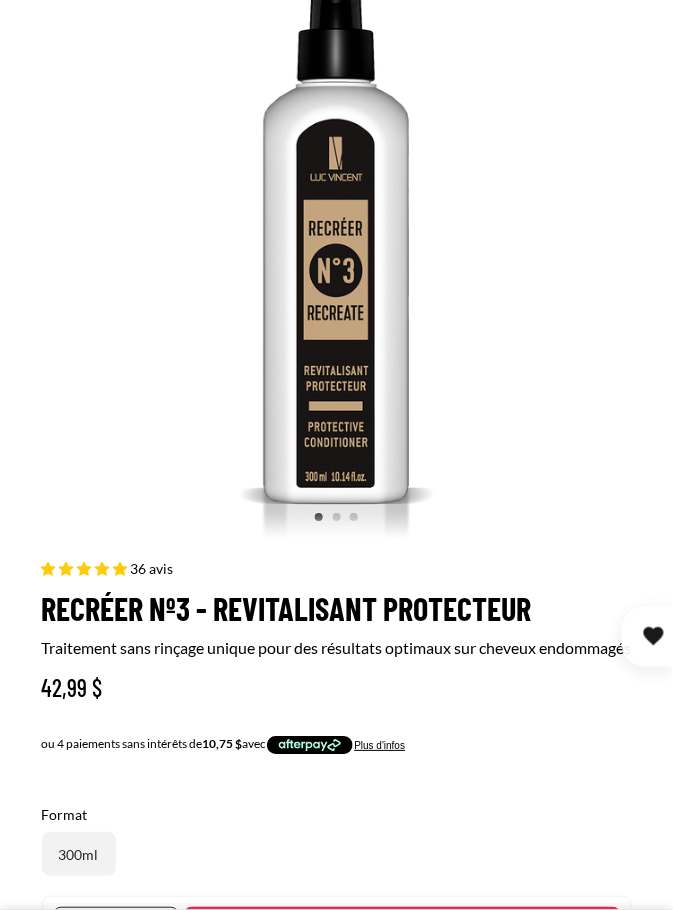 scroll, scrollTop: 357, scrollLeft: 0, axis: vertical 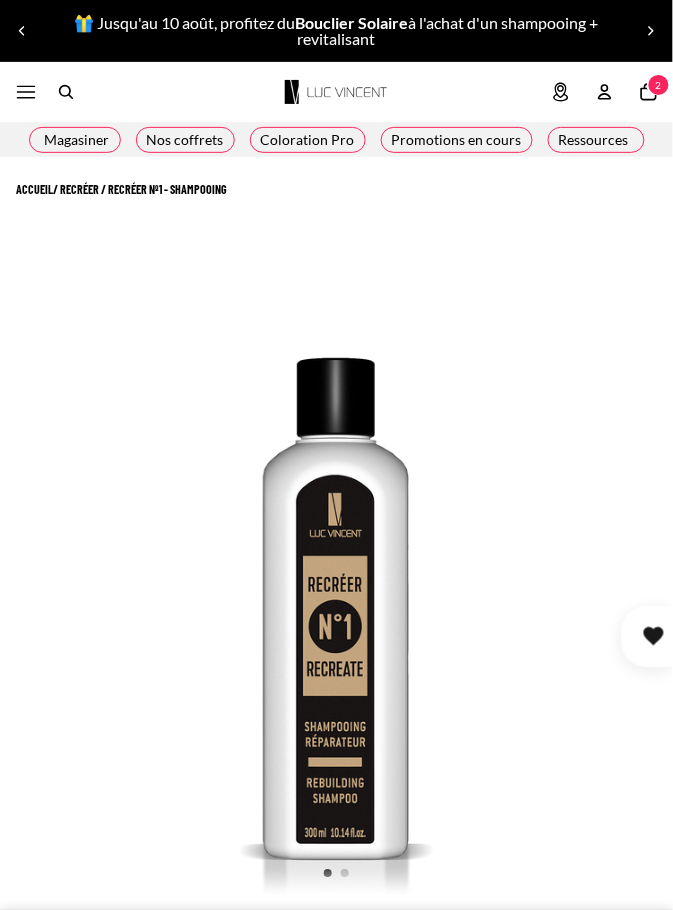 select on "**********" 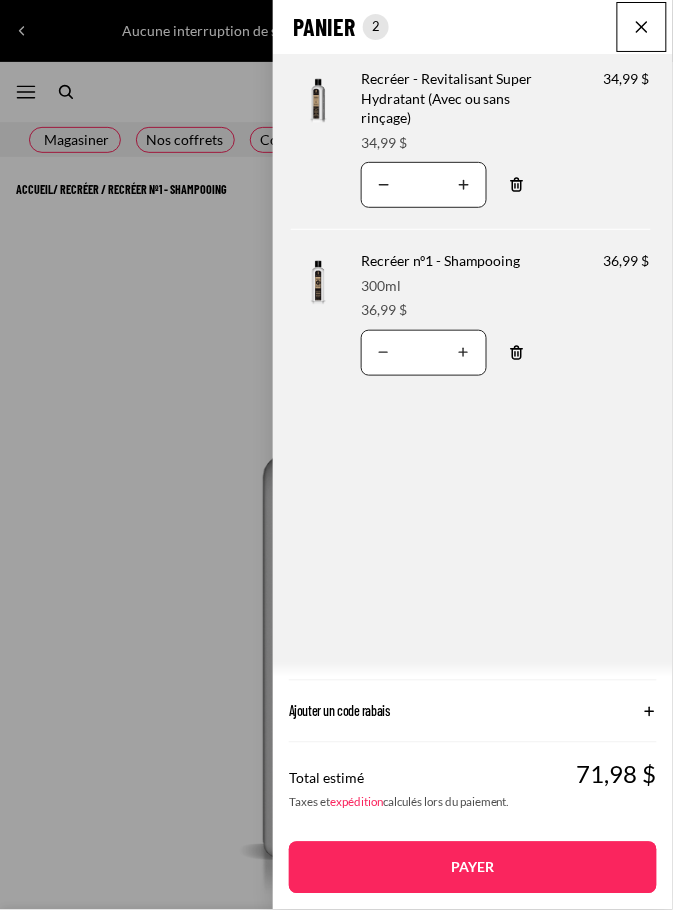 click on "Recréer - Revitalisant Super Hydratant (Avec ou sans rinçage)" at bounding box center [447, 98] 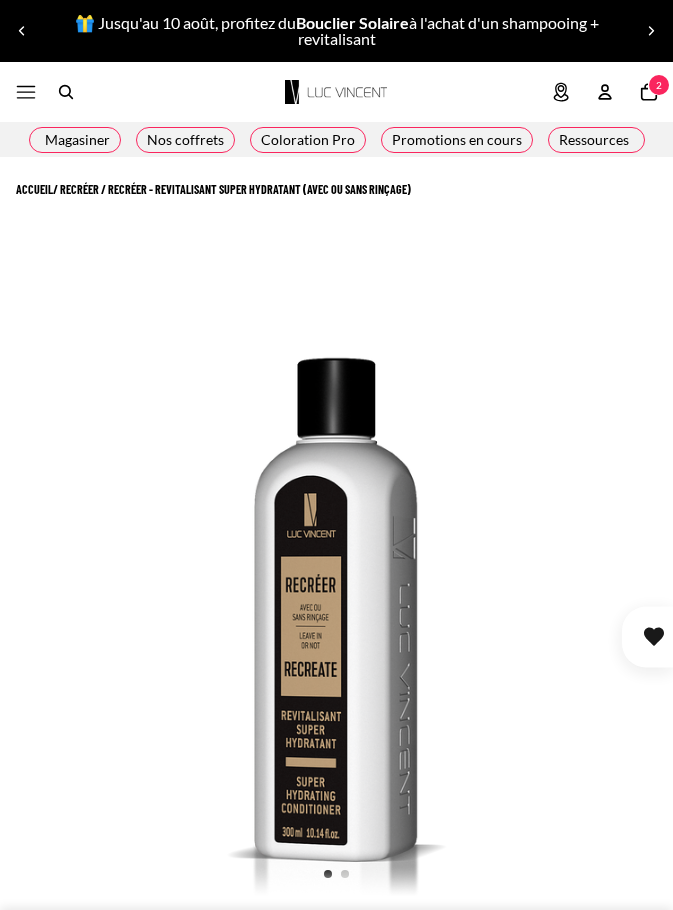 scroll, scrollTop: 0, scrollLeft: 0, axis: both 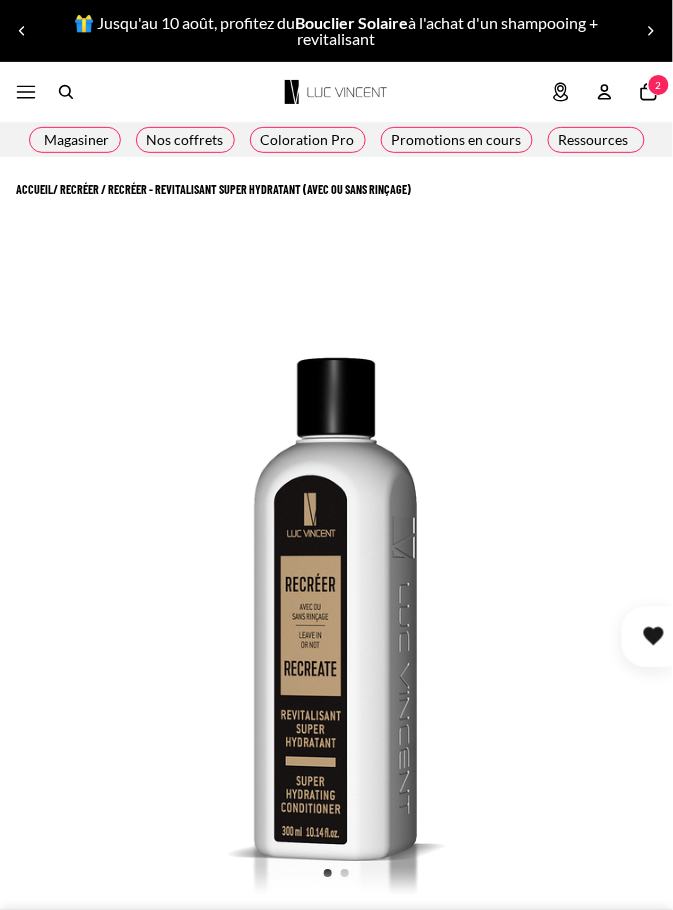 select on "**********" 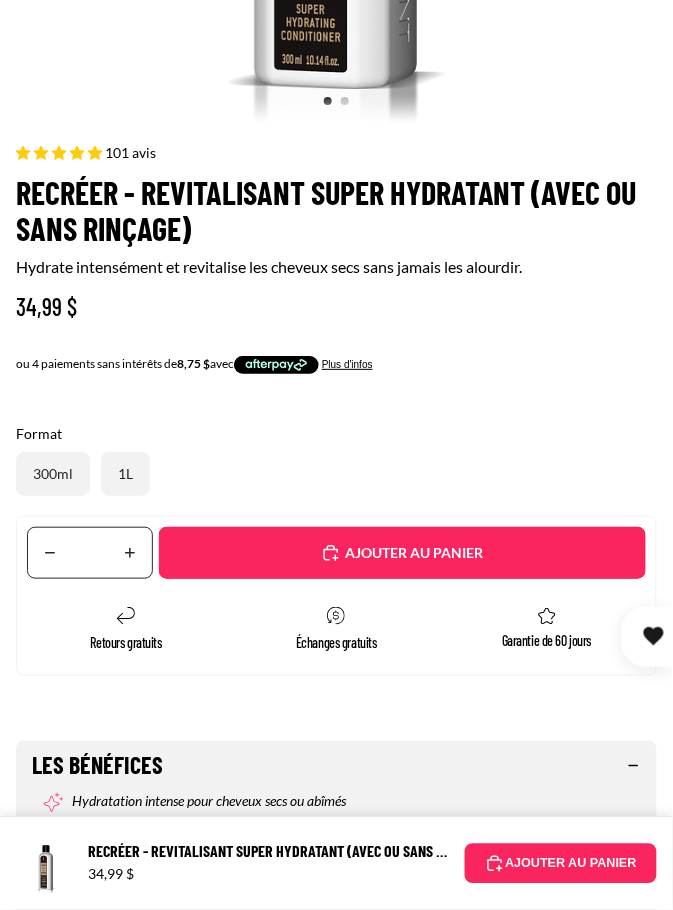 scroll, scrollTop: 788, scrollLeft: 0, axis: vertical 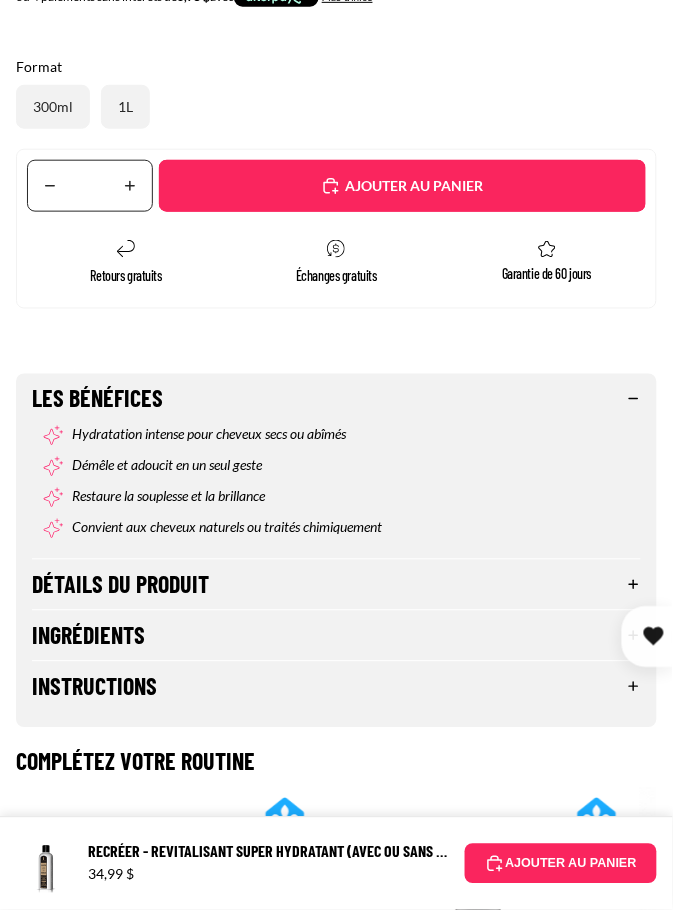 click on "Recréer - Revitalisant Super Hydratant (Avec ou sans rinçage)
101 avis
Recréer - Revitalisant Super Hydratant (Avec ou sans rinçage)
Hydrate intensément et revitalise les cheveux secs sans jamais les alourdir.
34,99 $
Format
300ml
1L
Translation missing: fr.accessibility.decrease_quantity
*" at bounding box center [336, 498] 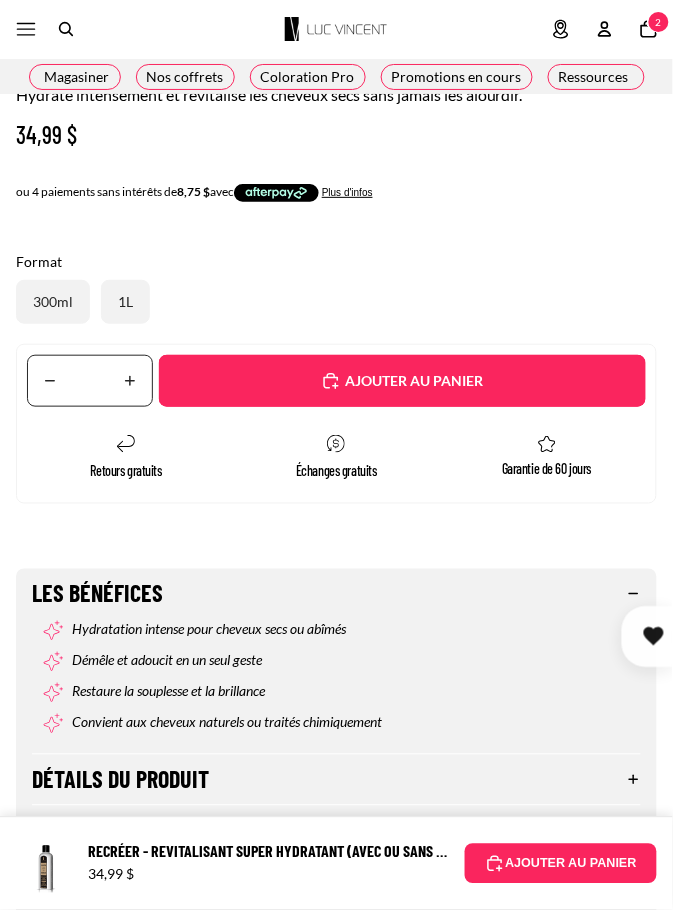 scroll, scrollTop: 944, scrollLeft: 0, axis: vertical 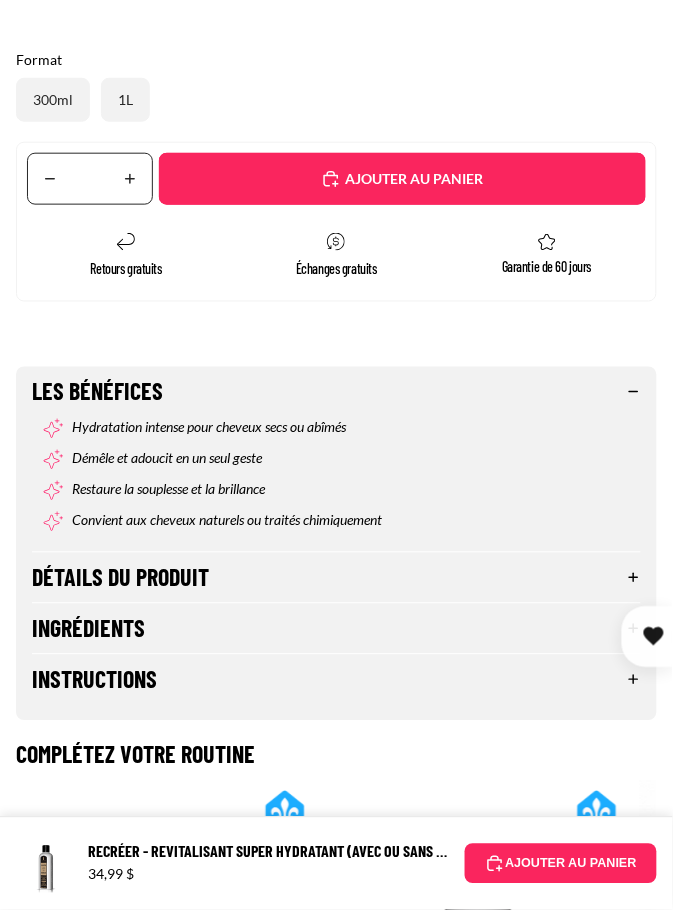 click at bounding box center [597, 814] 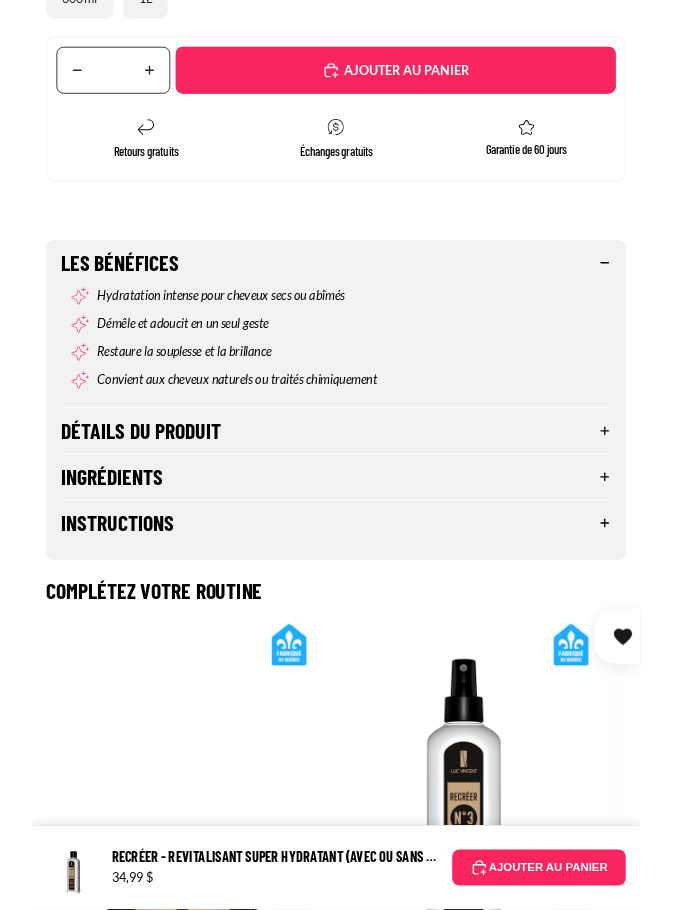 scroll, scrollTop: 1288, scrollLeft: 0, axis: vertical 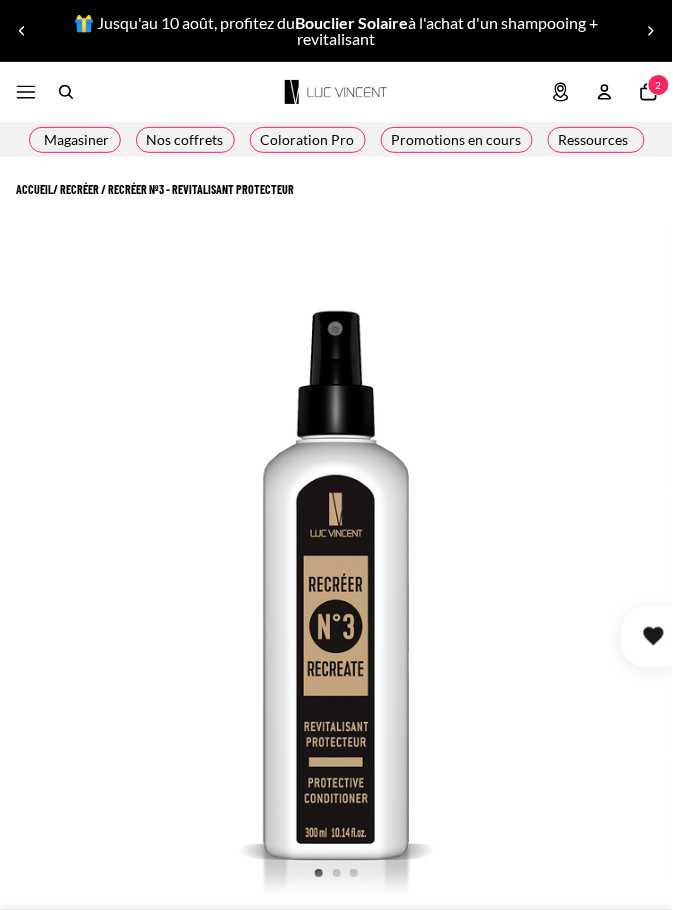 select on "**********" 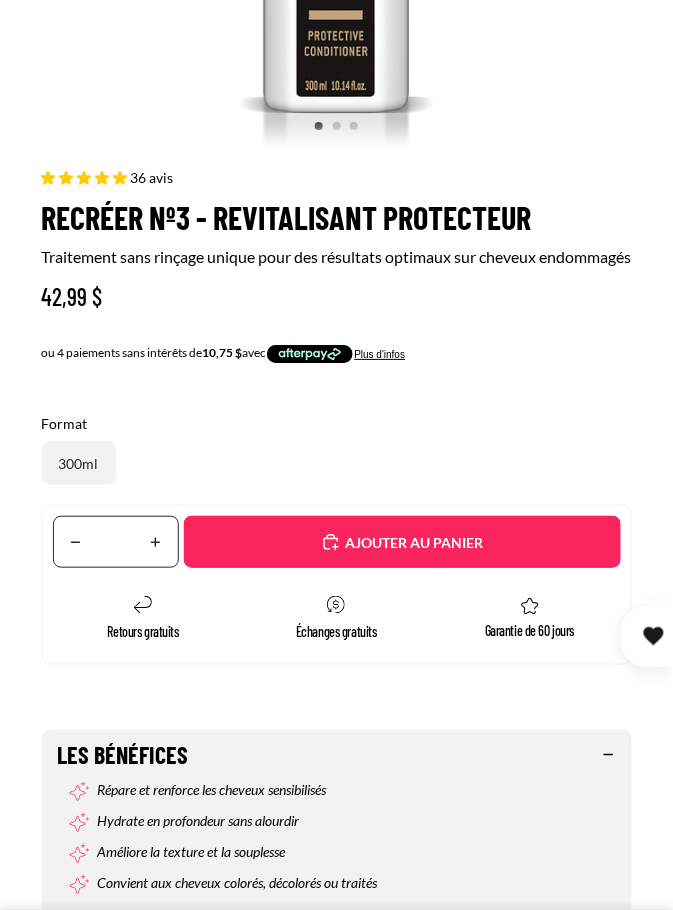 scroll, scrollTop: 749, scrollLeft: 0, axis: vertical 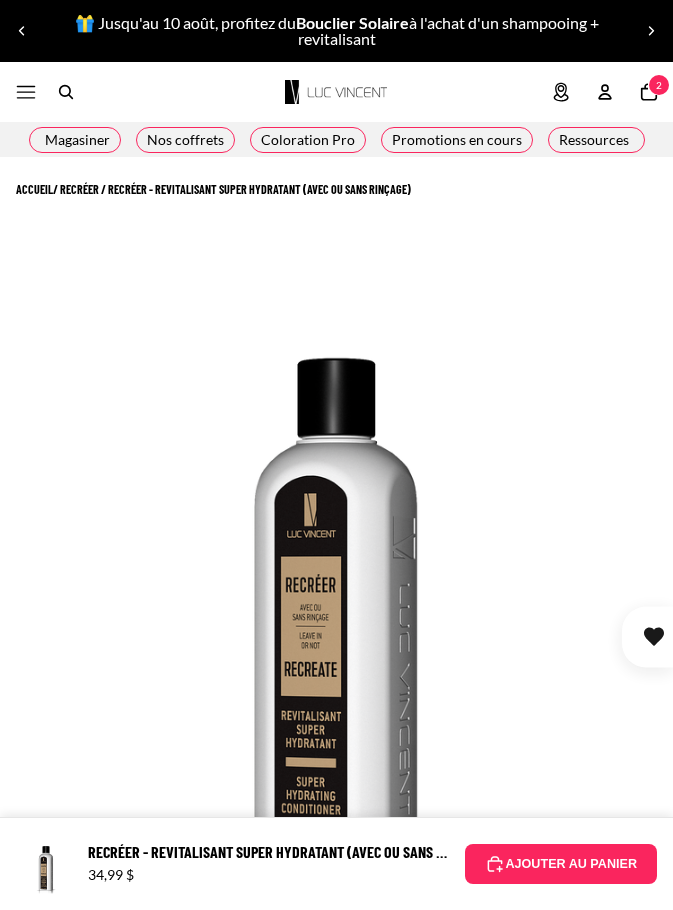 select on "**********" 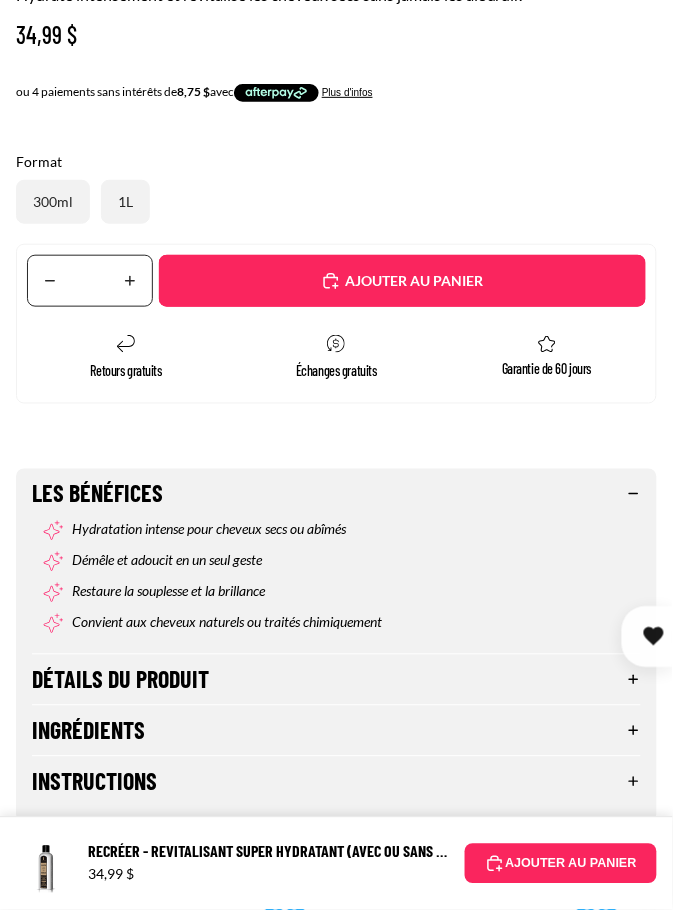 scroll, scrollTop: 1051, scrollLeft: 0, axis: vertical 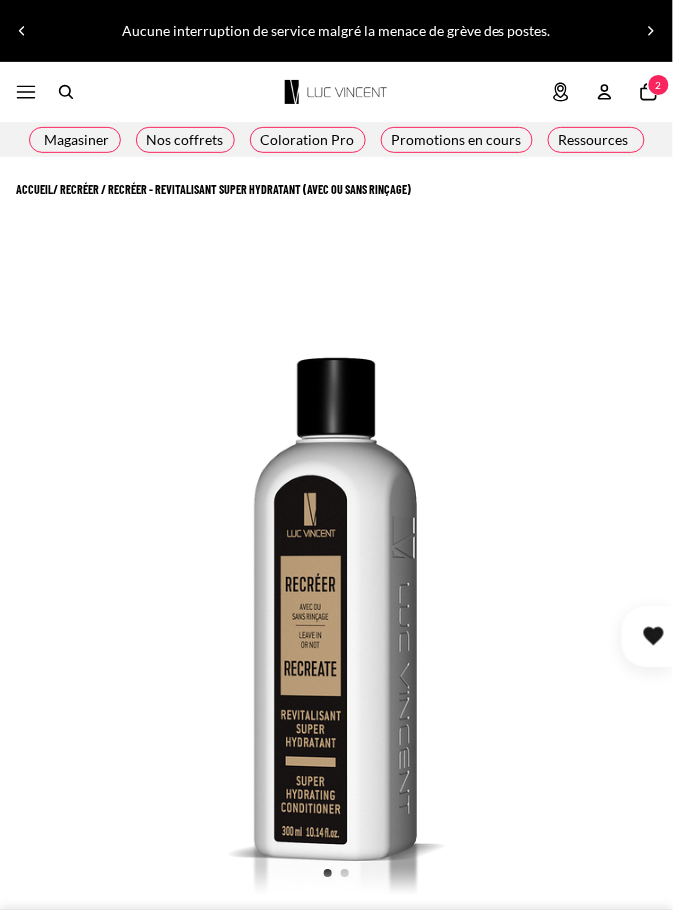 click on "2" 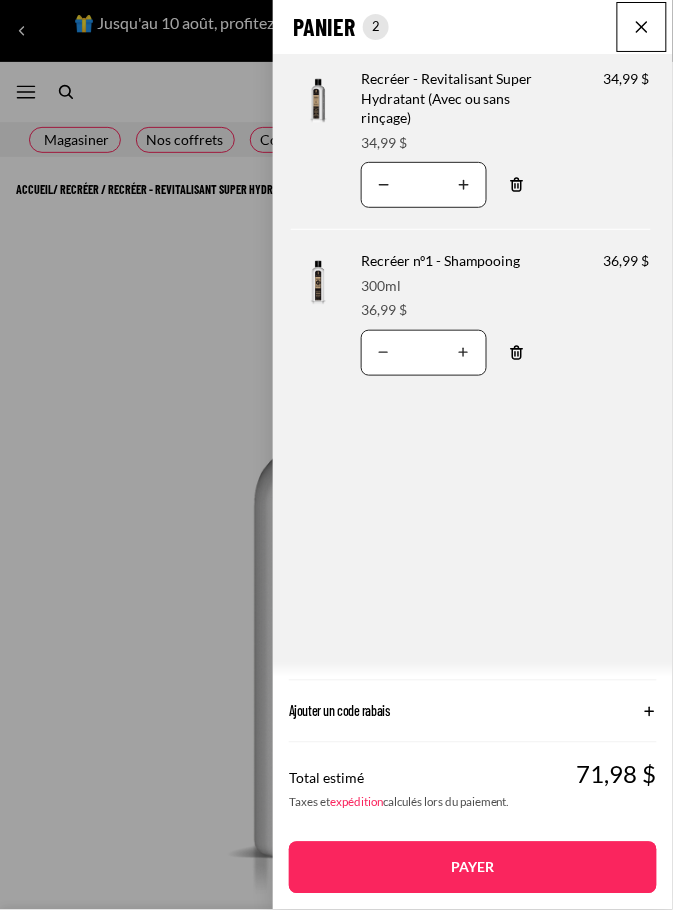 scroll, scrollTop: 0, scrollLeft: 53, axis: horizontal 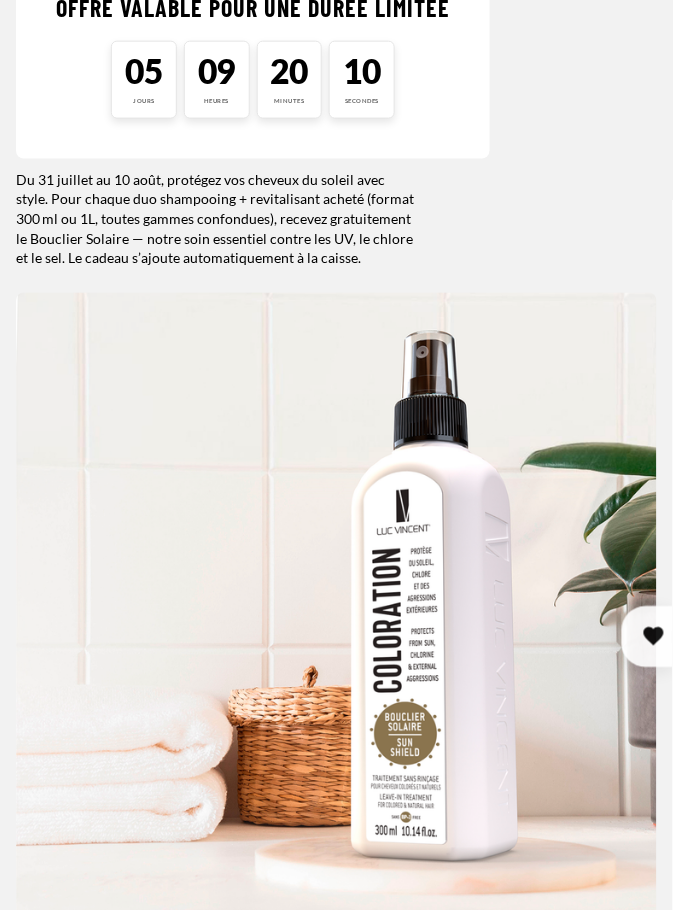 click at bounding box center (336, 613) 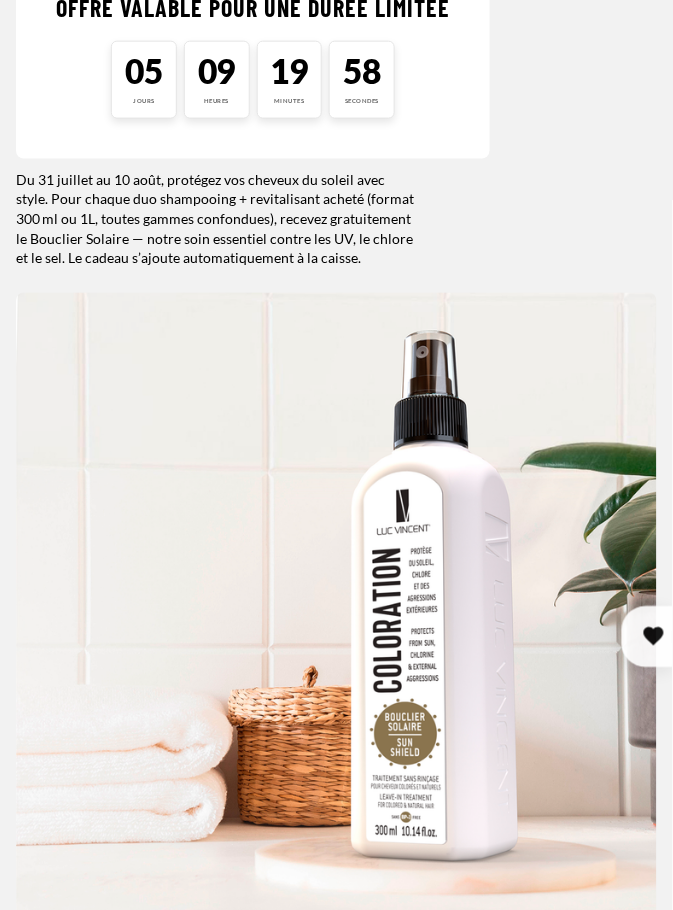 scroll, scrollTop: 0, scrollLeft: 189, axis: horizontal 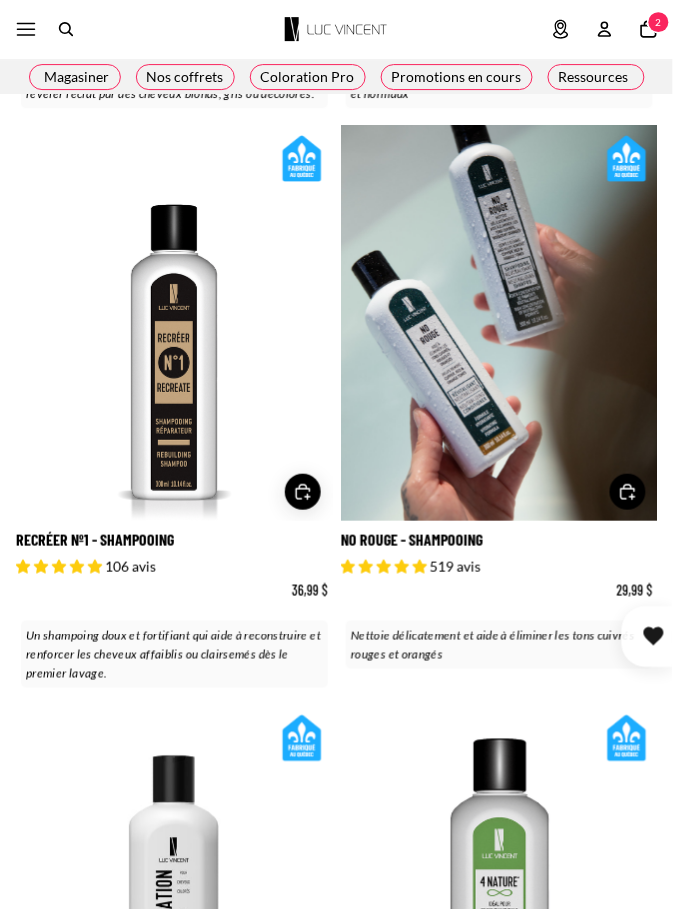 click on "Nombre total d'articles dans le panier: 2
2" 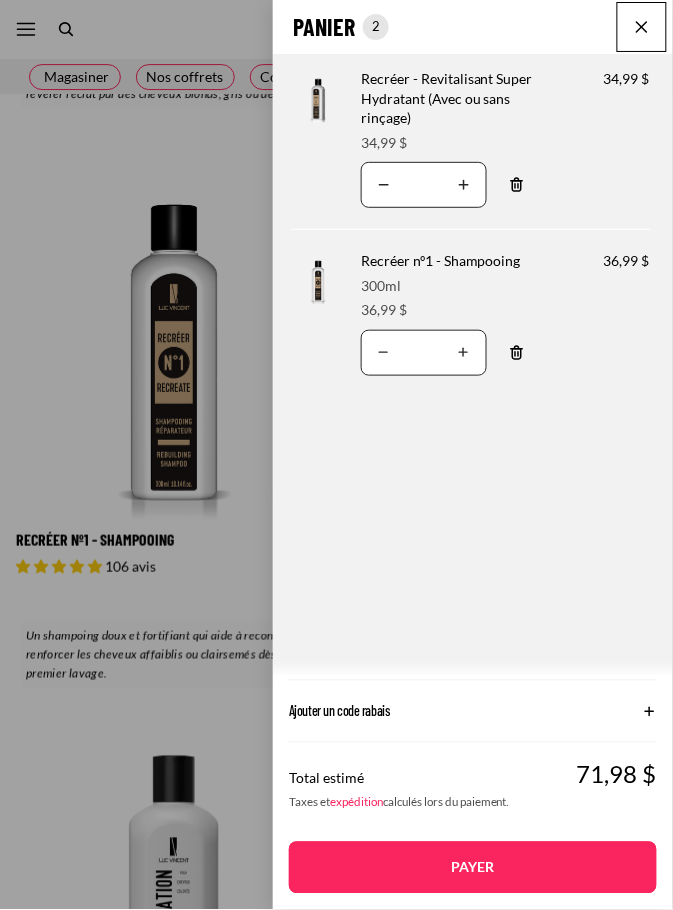 scroll, scrollTop: 0, scrollLeft: 192, axis: horizontal 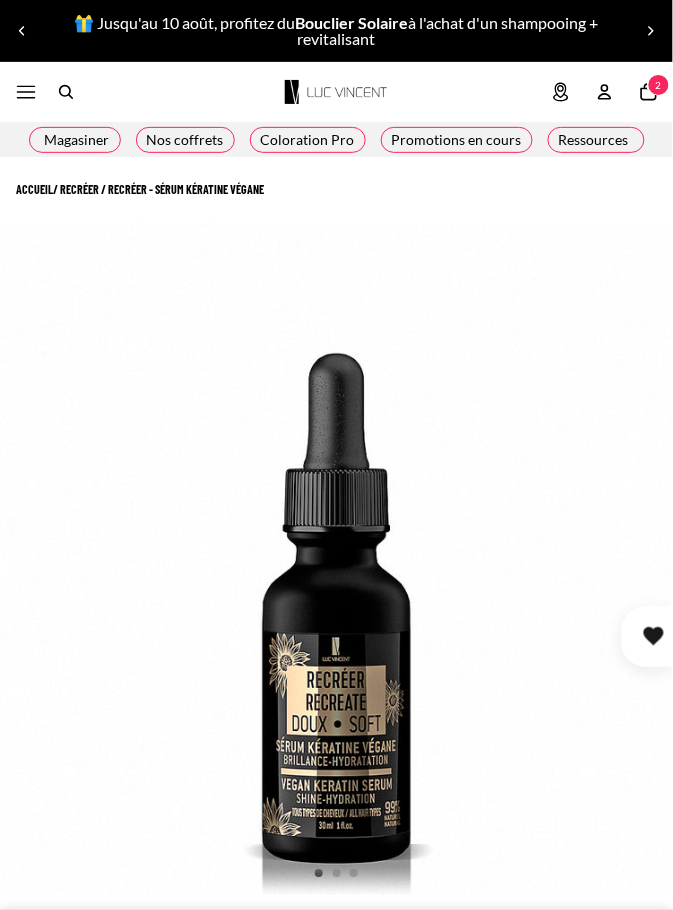 select on "**********" 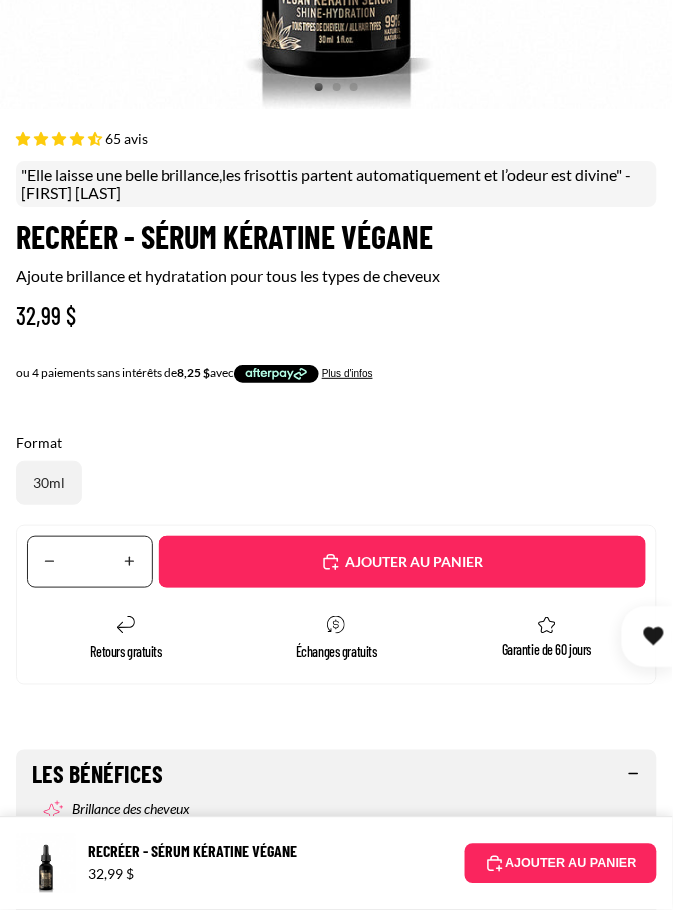 scroll, scrollTop: 791, scrollLeft: 0, axis: vertical 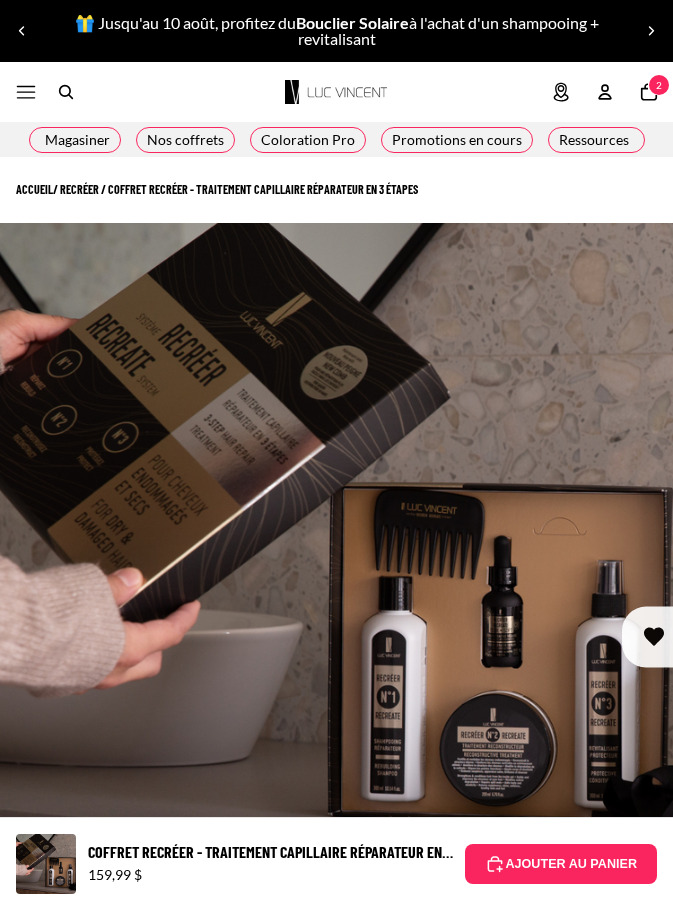 select on "**********" 